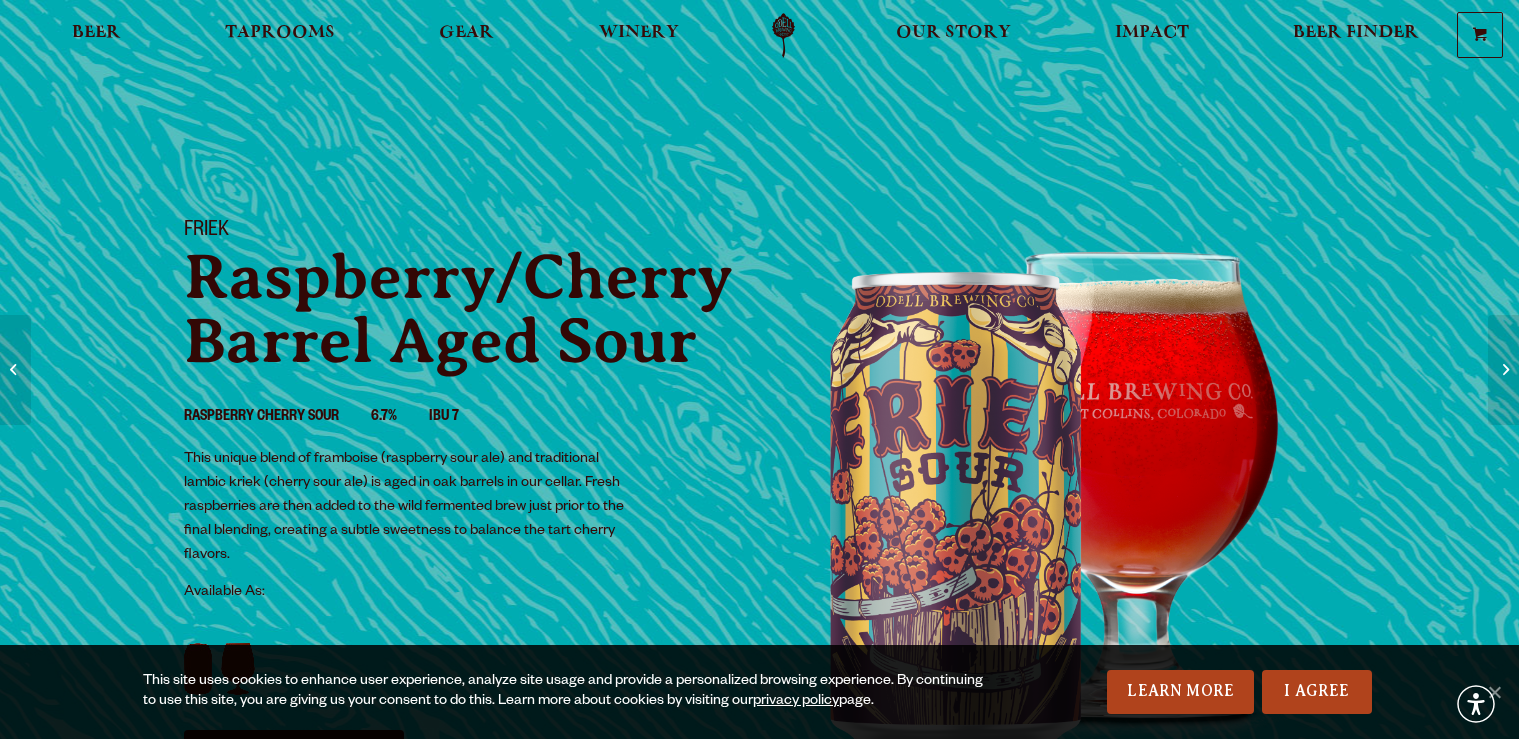 scroll, scrollTop: 0, scrollLeft: 0, axis: both 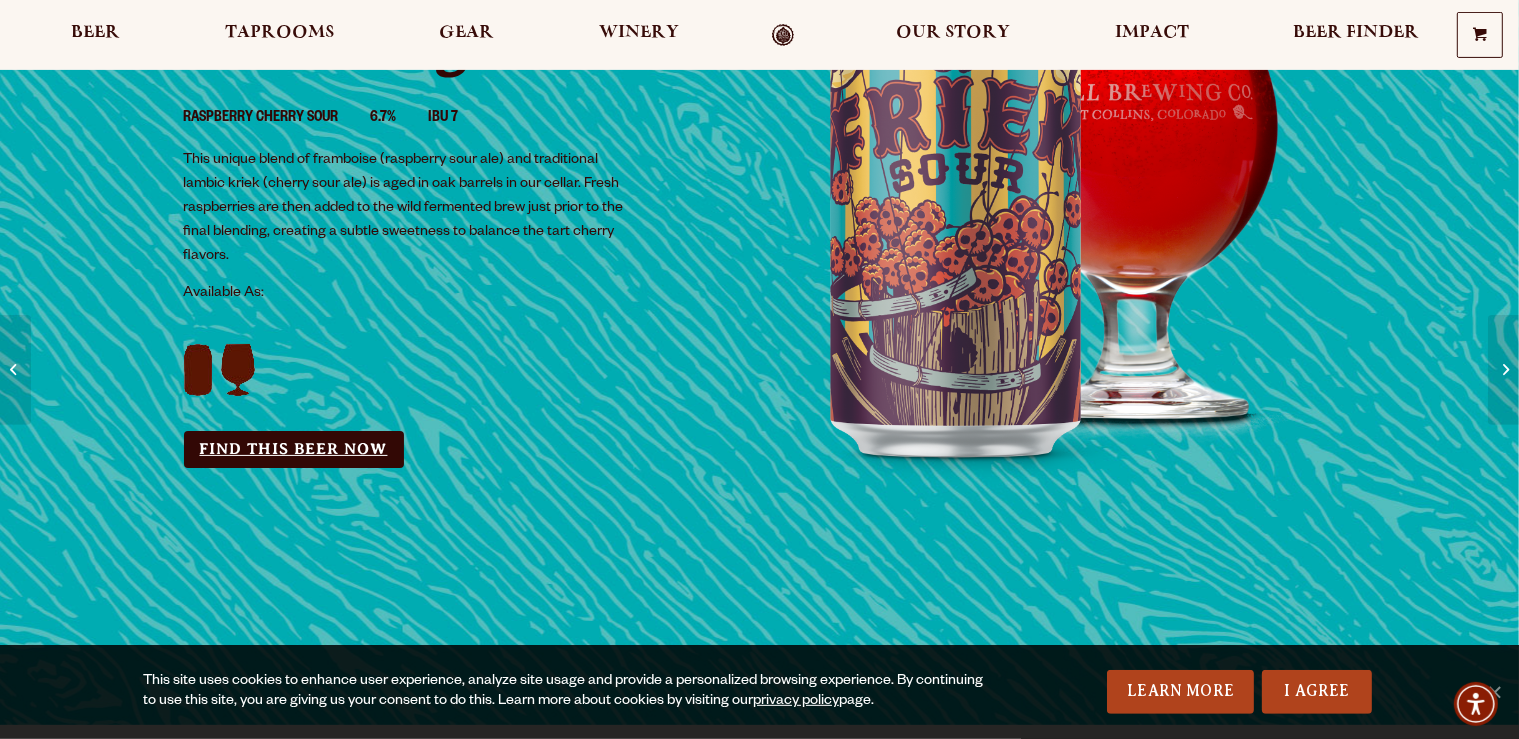 click on "Find this Beer Now" at bounding box center (294, 449) 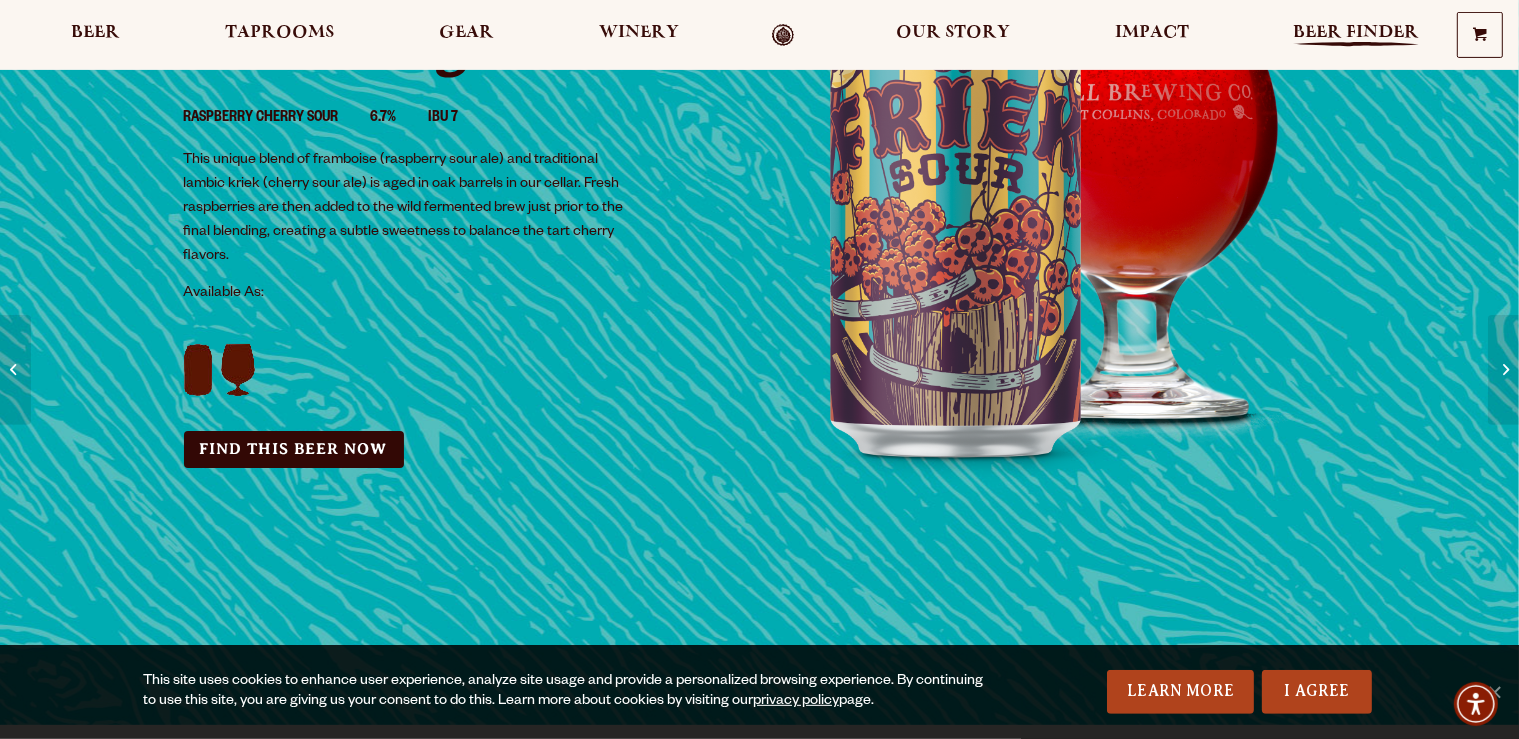 click on "Beer Finder" at bounding box center (1356, 33) 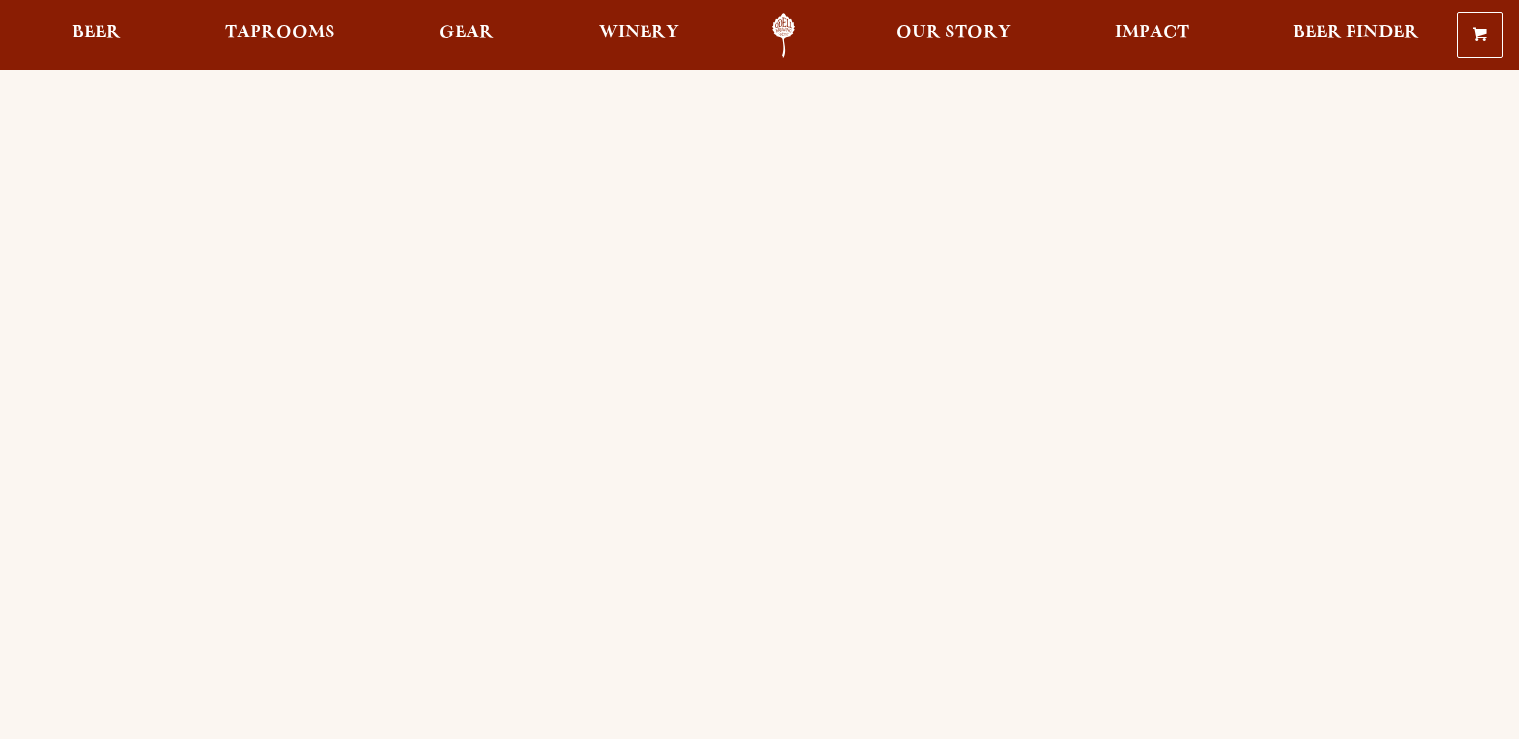 scroll, scrollTop: 0, scrollLeft: 0, axis: both 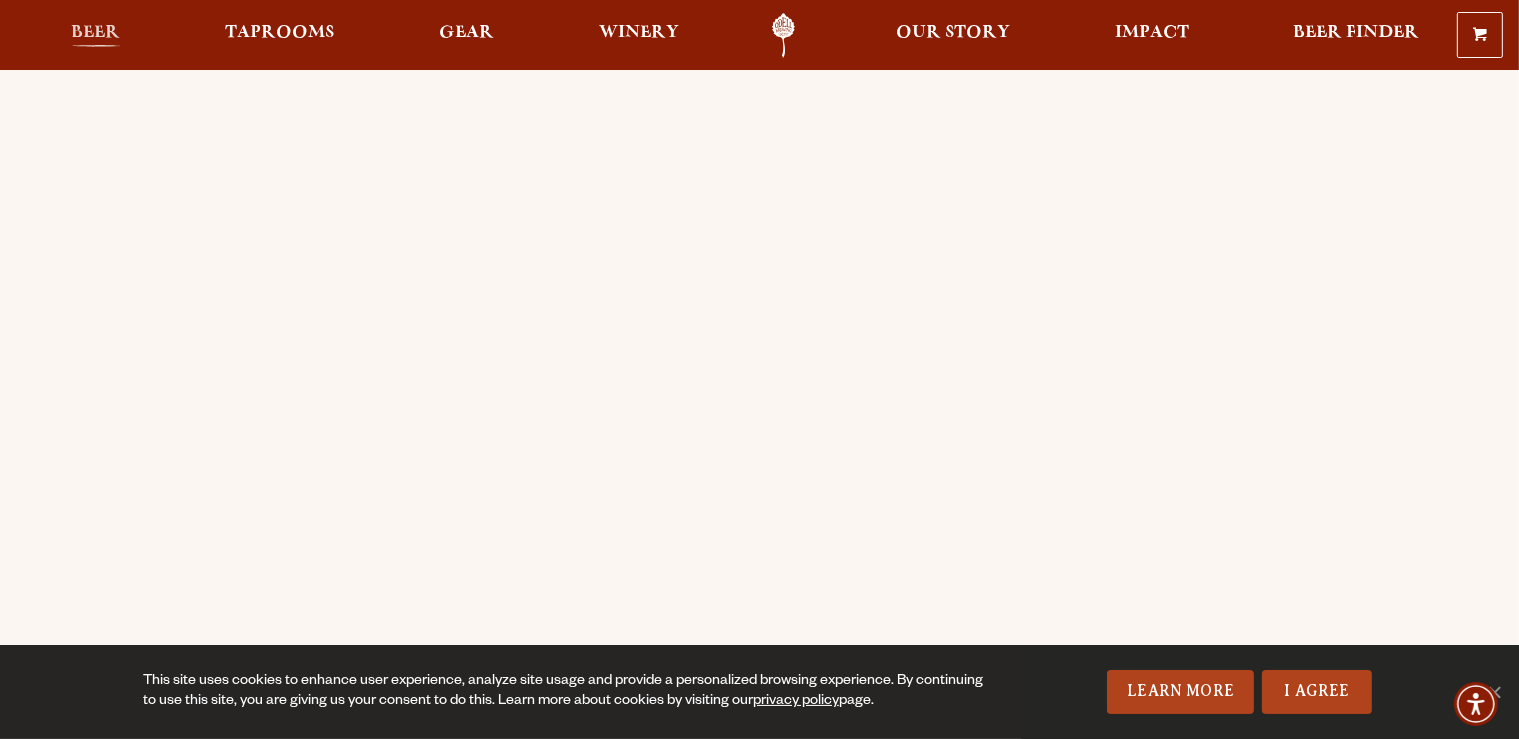 click on "Beer" at bounding box center (96, 33) 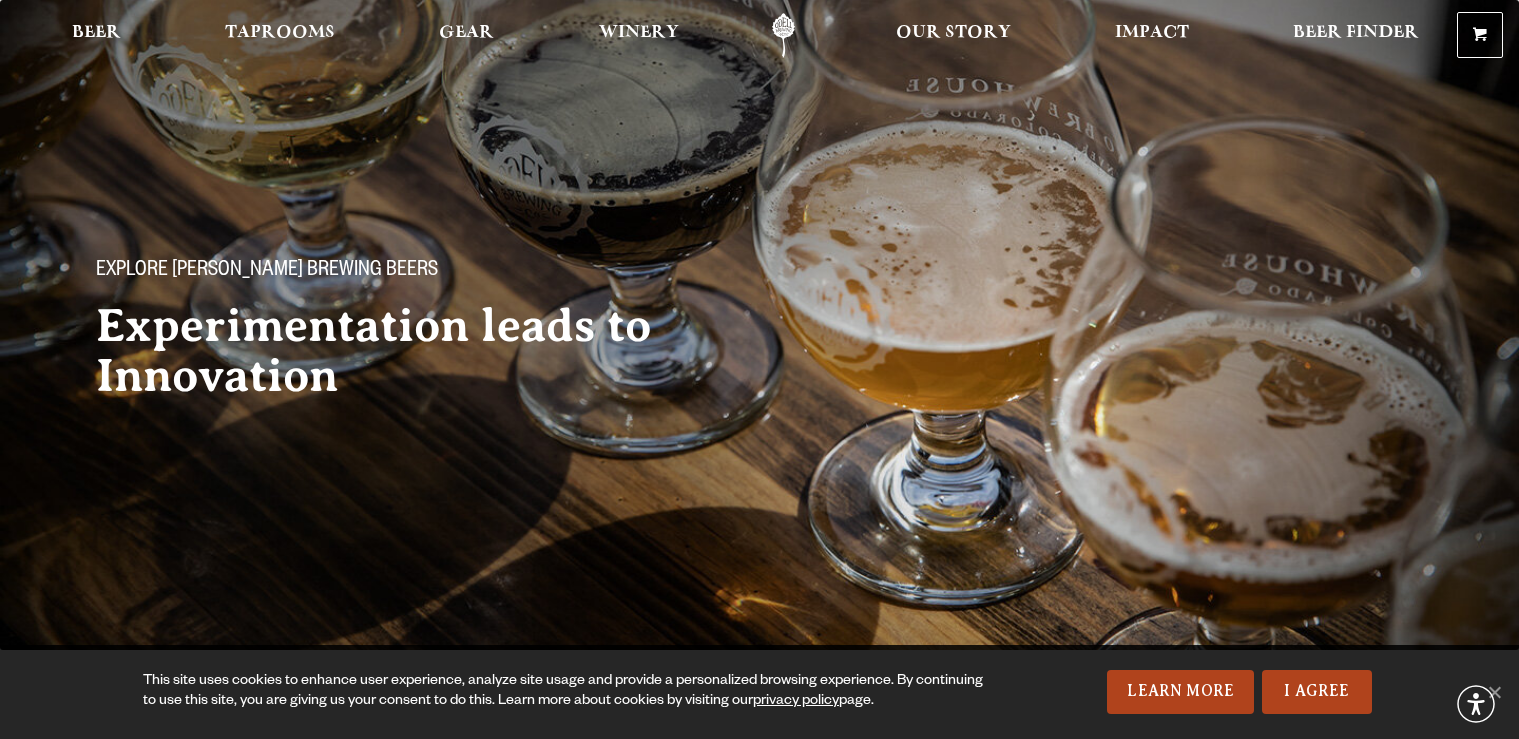 scroll, scrollTop: 0, scrollLeft: 0, axis: both 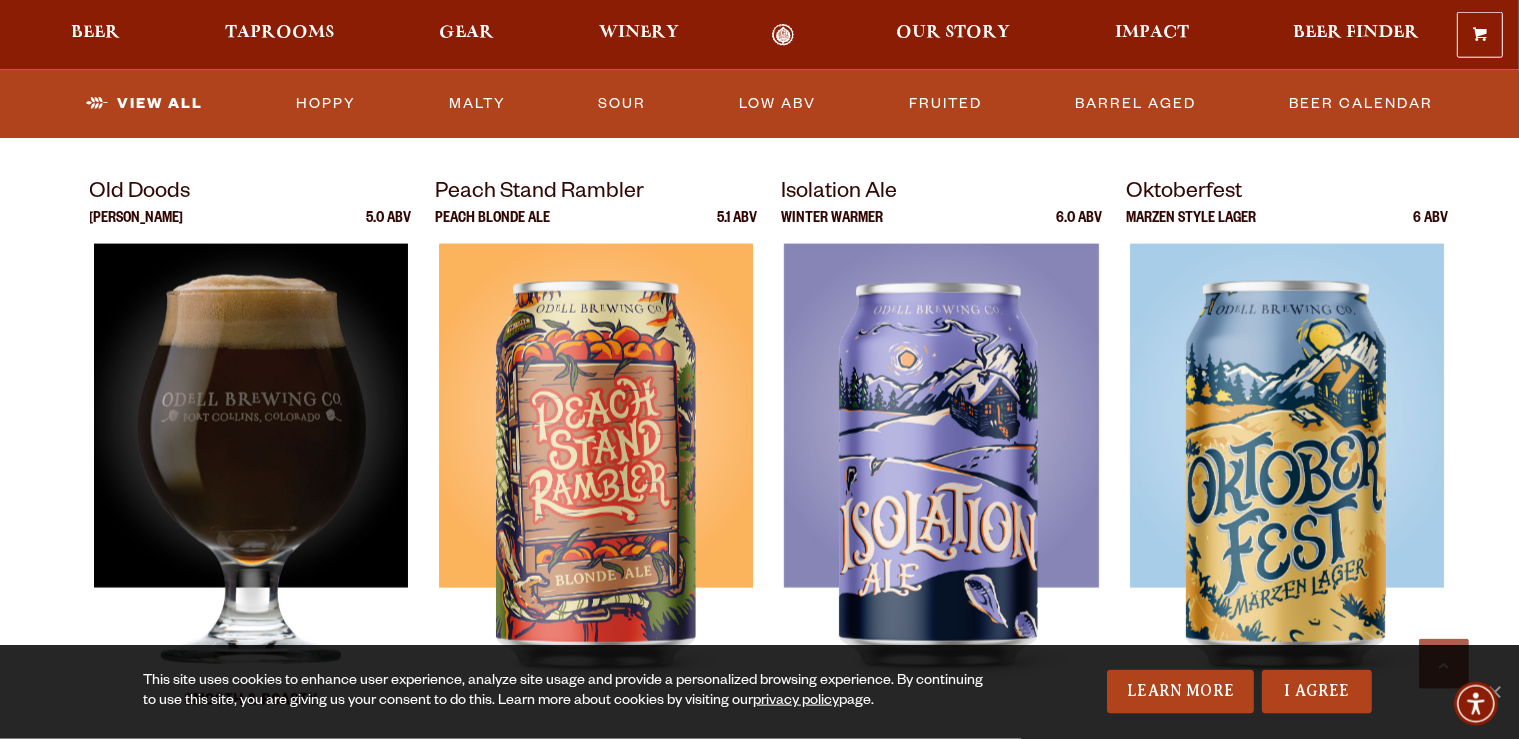click at bounding box center (250, 494) 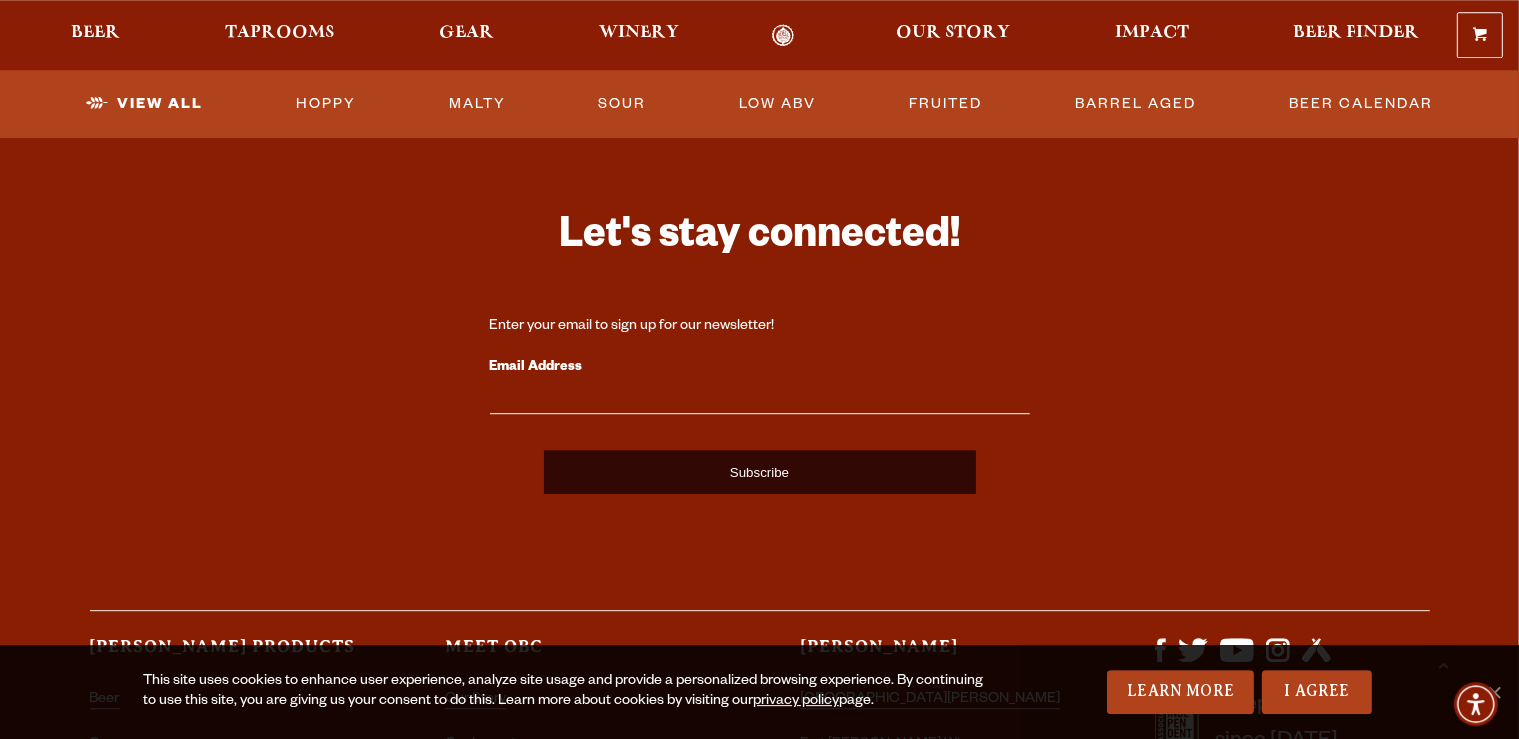 scroll, scrollTop: 4785, scrollLeft: 0, axis: vertical 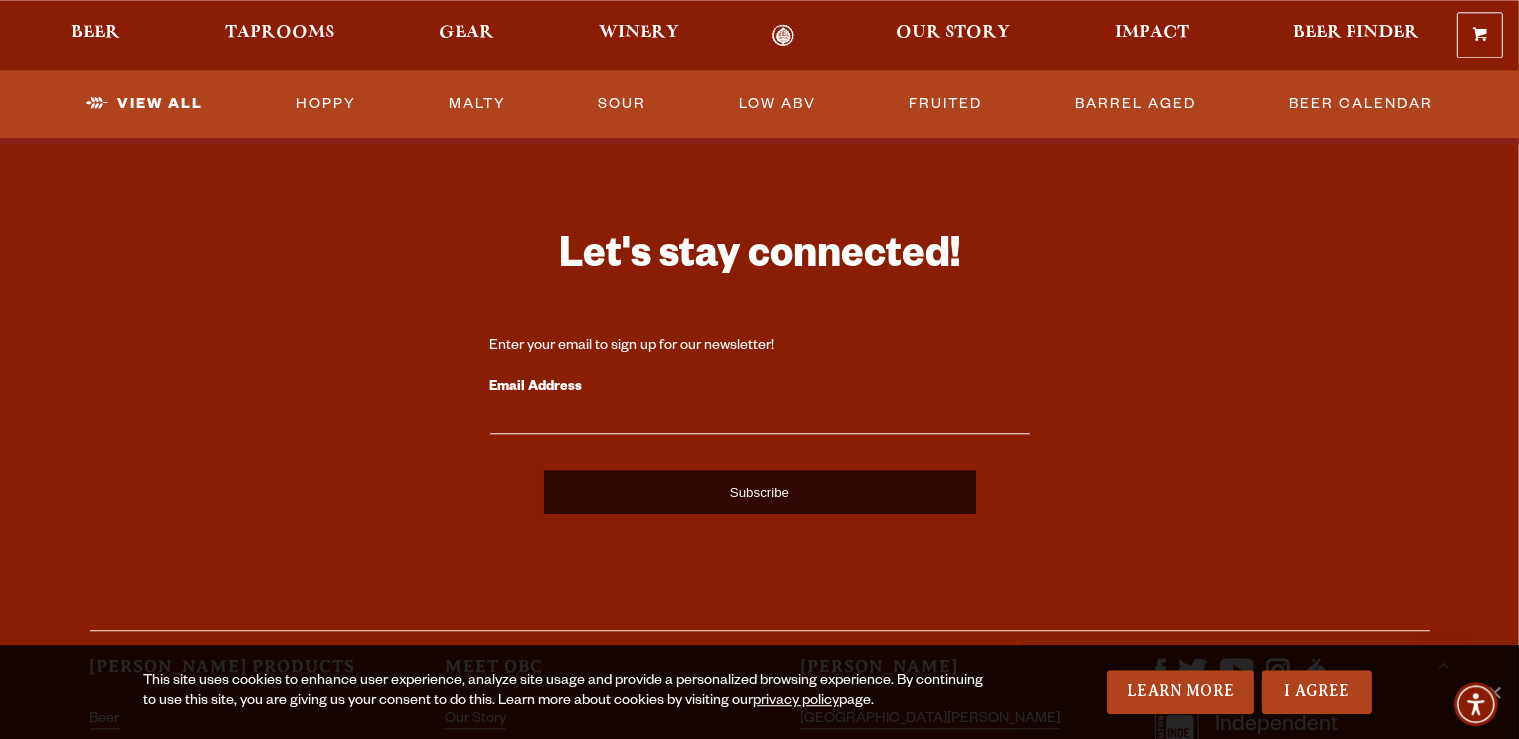 click on "Email Address" at bounding box center [760, 421] 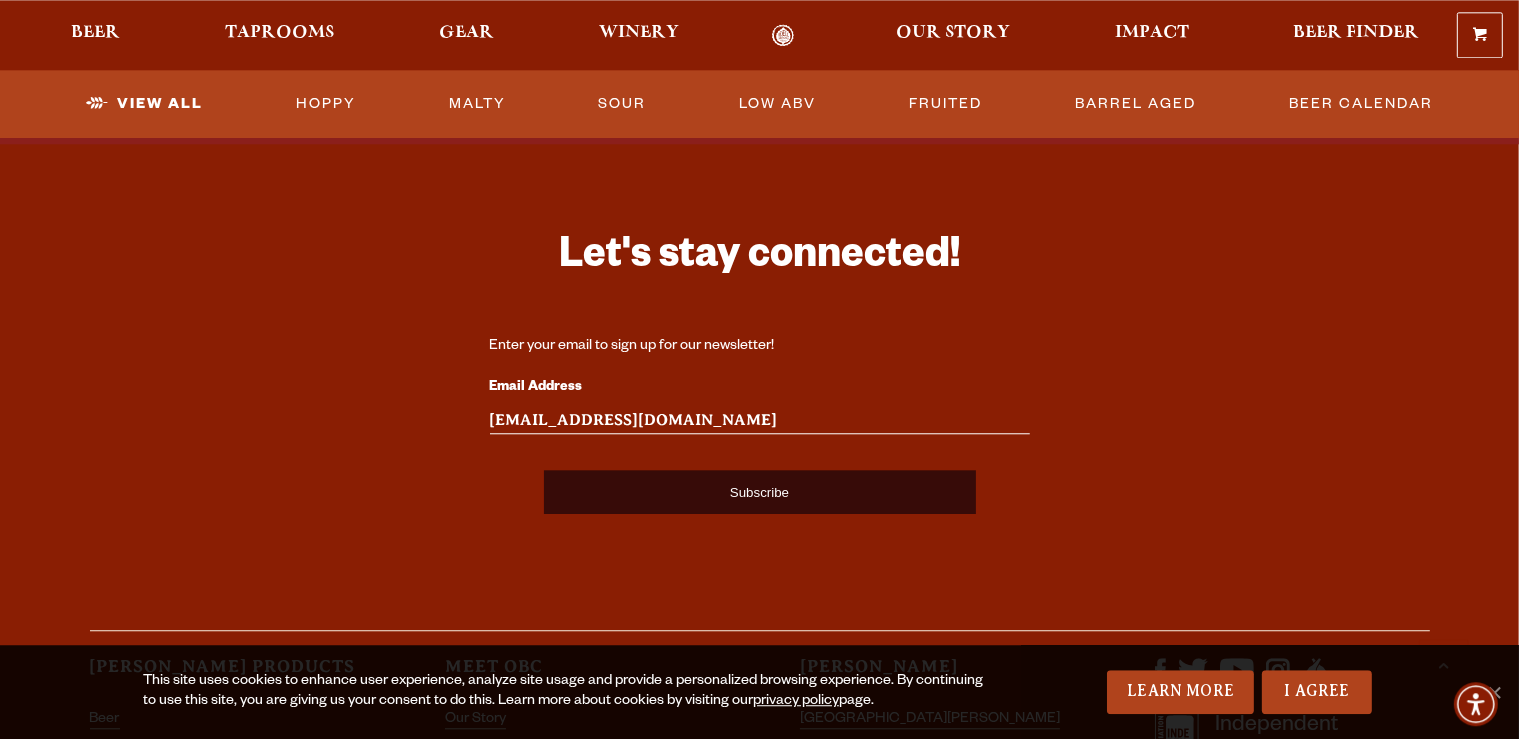 type on "innessent1@gmail.com" 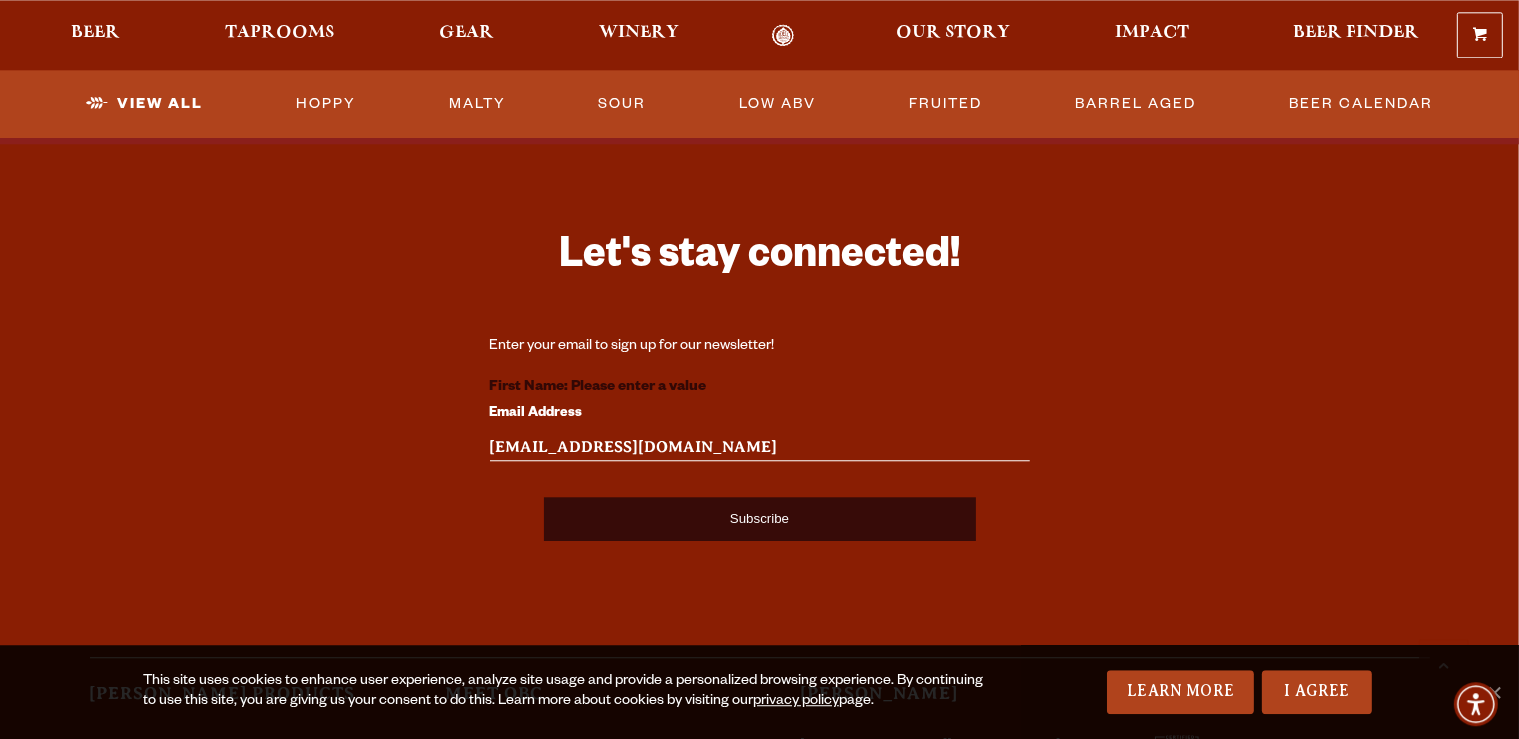 click on "Subscribe" at bounding box center (760, 519) 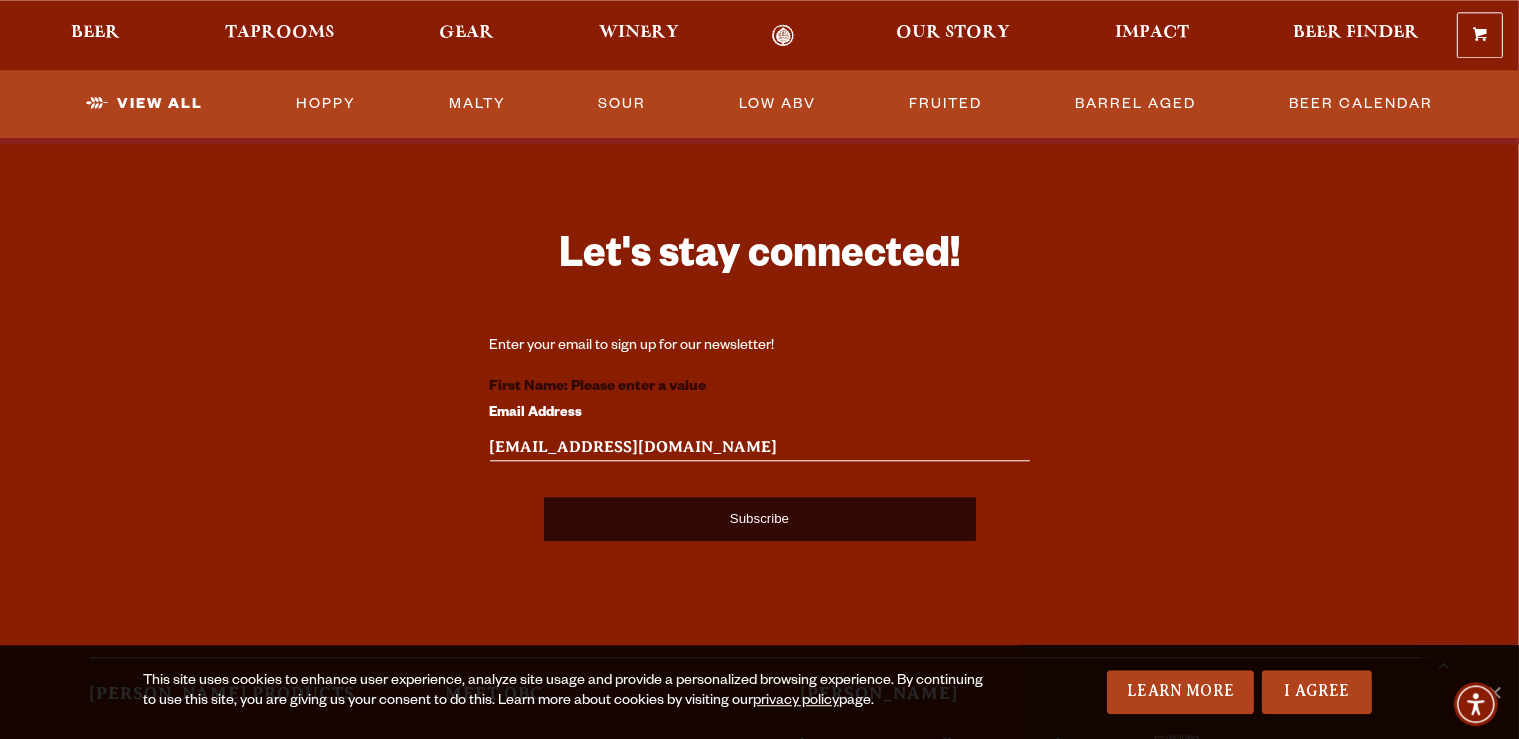 click on "First Name: Please enter a value" at bounding box center (598, 388) 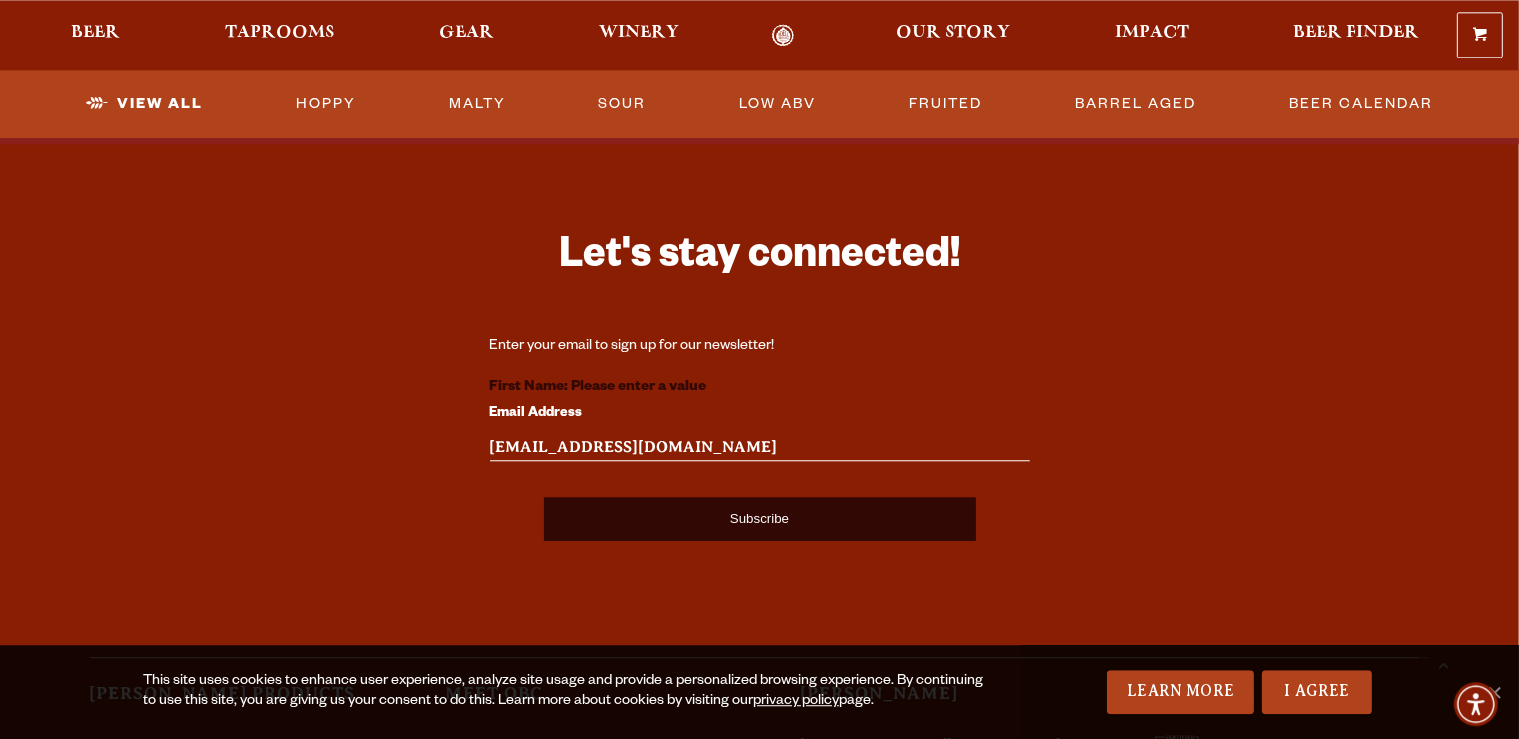 click on "Email Address" at bounding box center (760, 414) 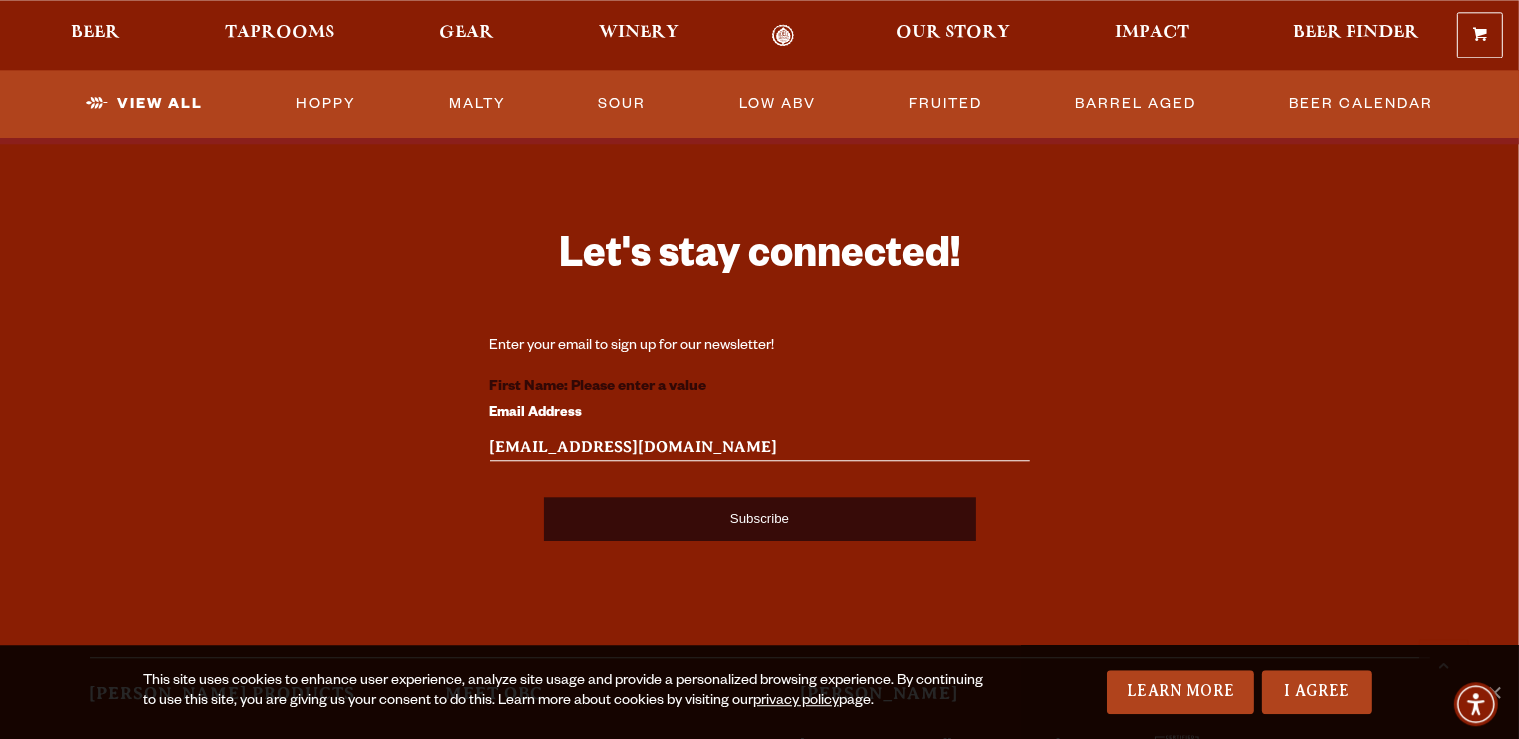 click on "Subscribe" at bounding box center [760, 519] 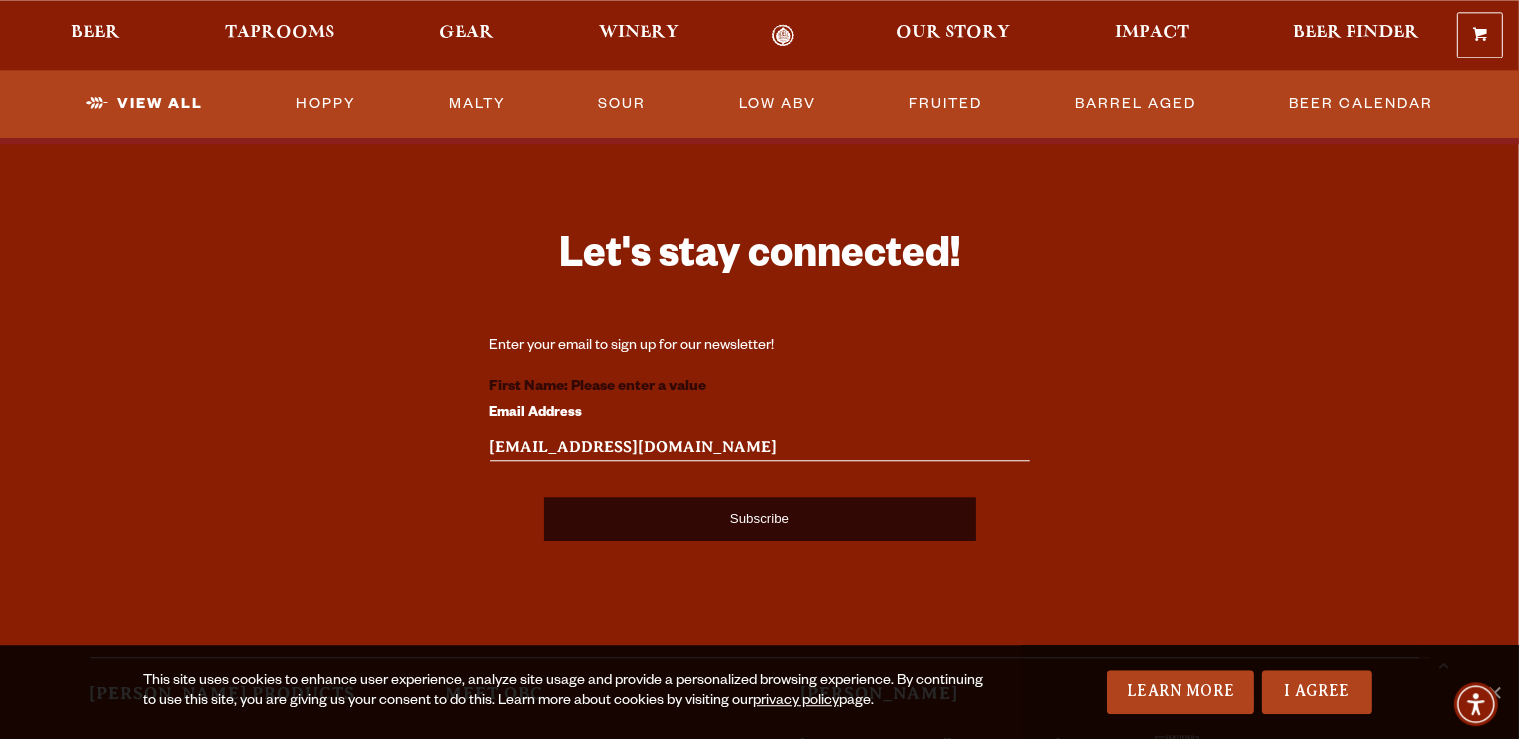 click on "First Name: Please enter a value" at bounding box center (760, 388) 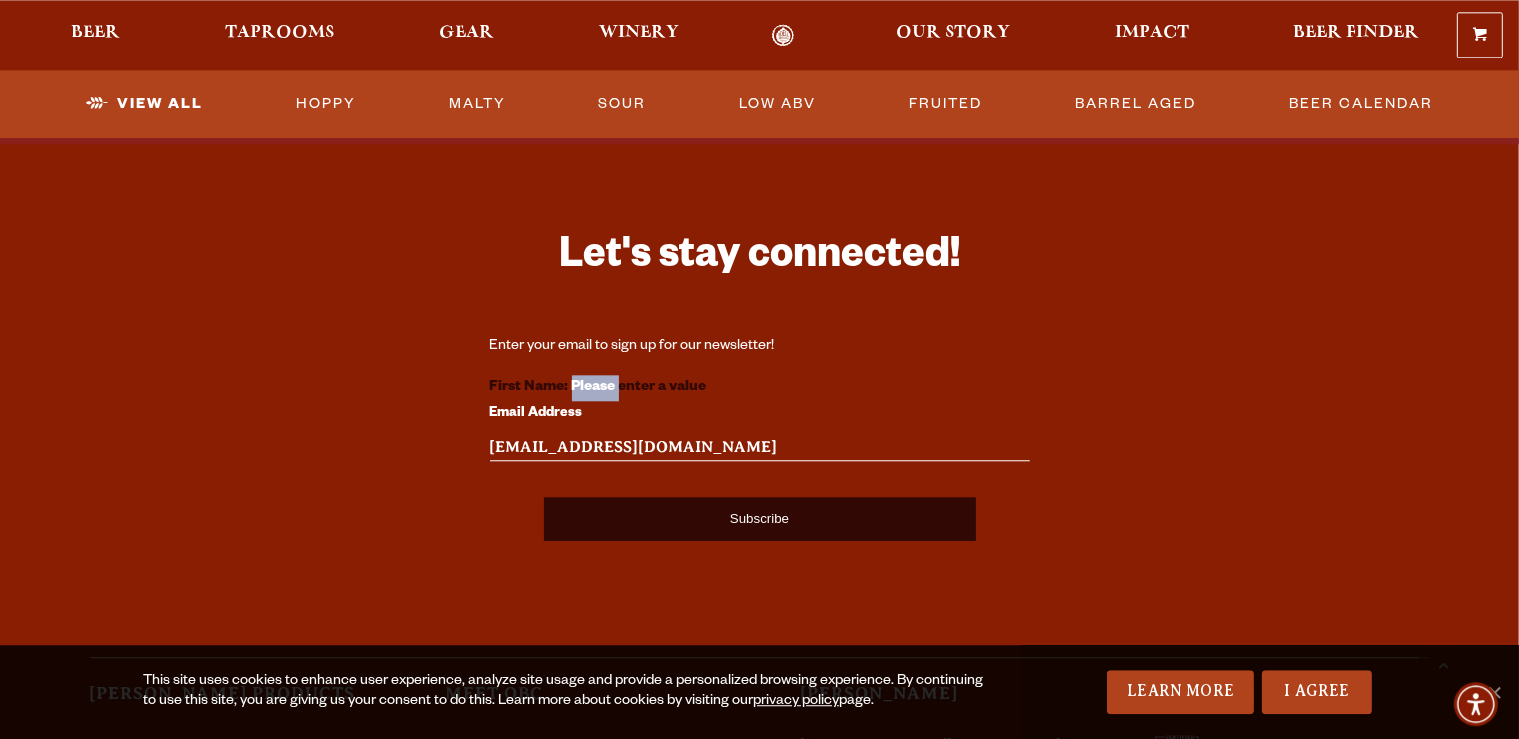 click on "First Name: Please enter a value" at bounding box center [598, 388] 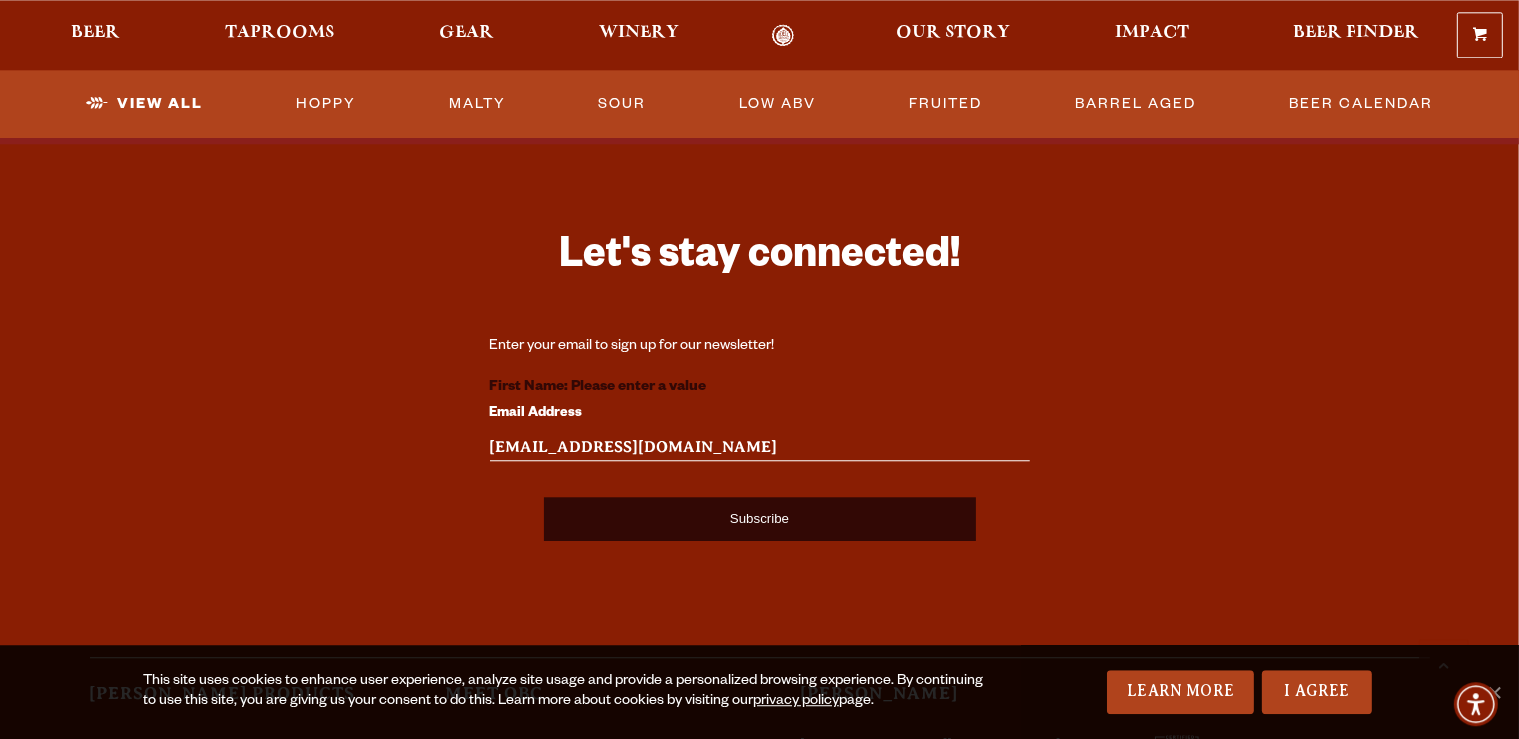 click on "First Name: Please enter a value" at bounding box center [760, 388] 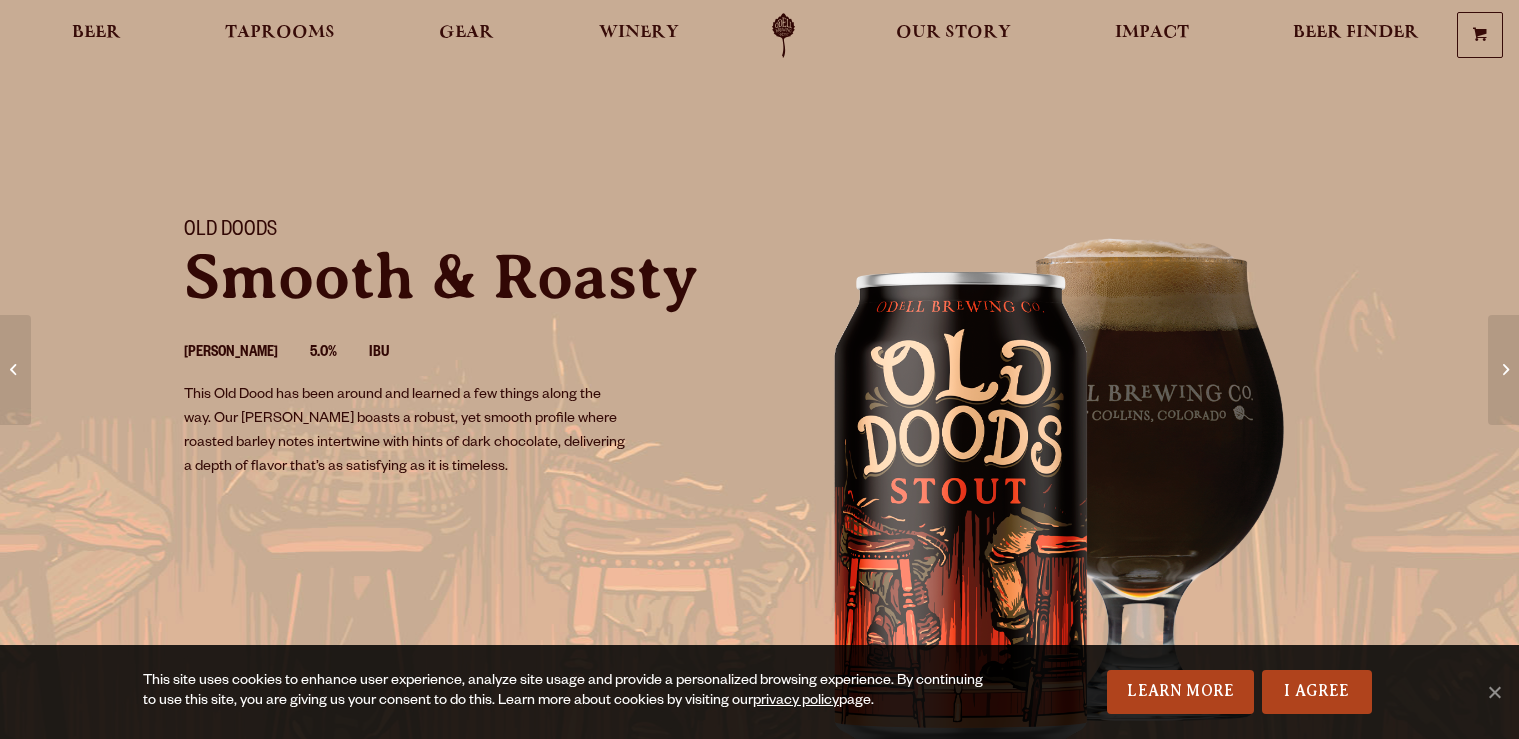 scroll, scrollTop: 0, scrollLeft: 0, axis: both 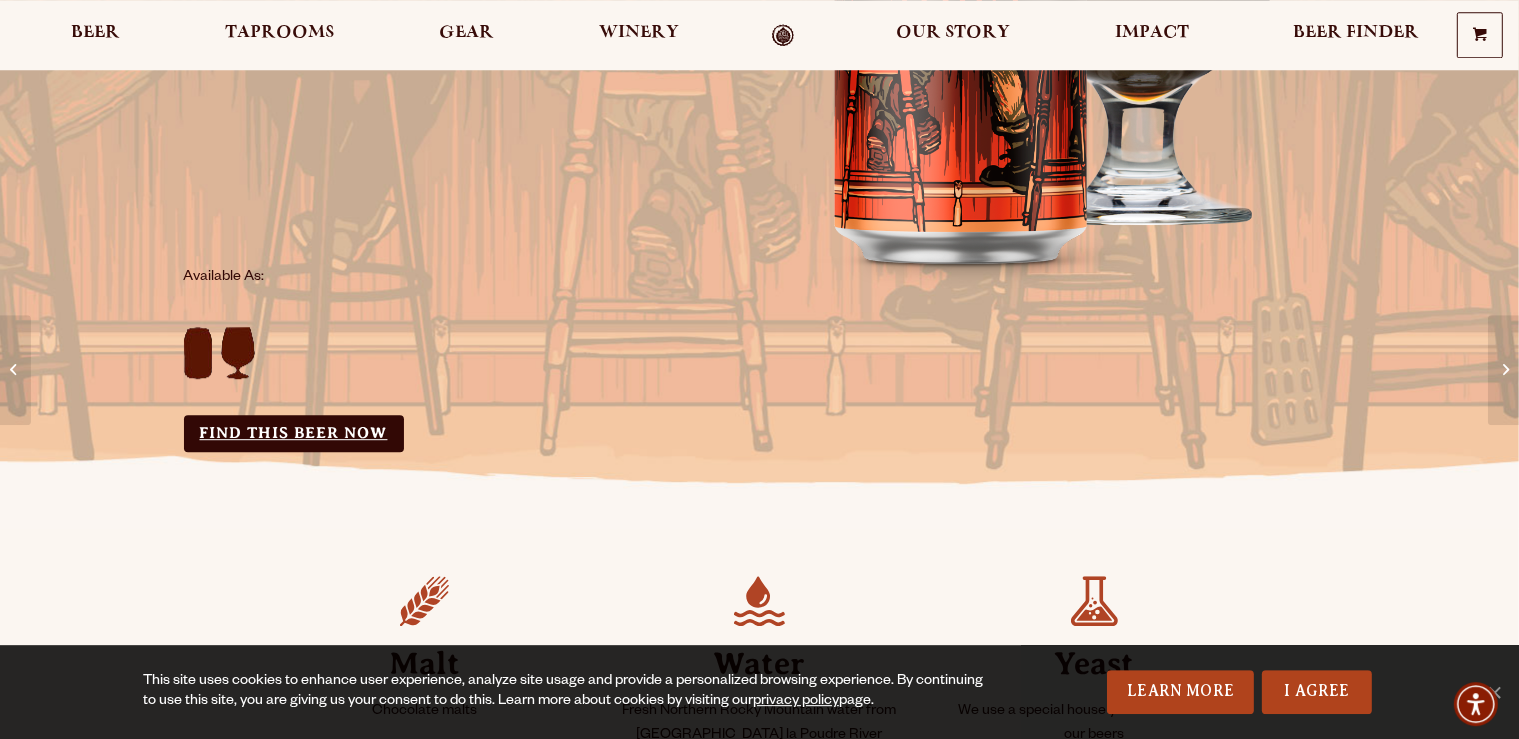 click on "Find this Beer Now" at bounding box center [294, 433] 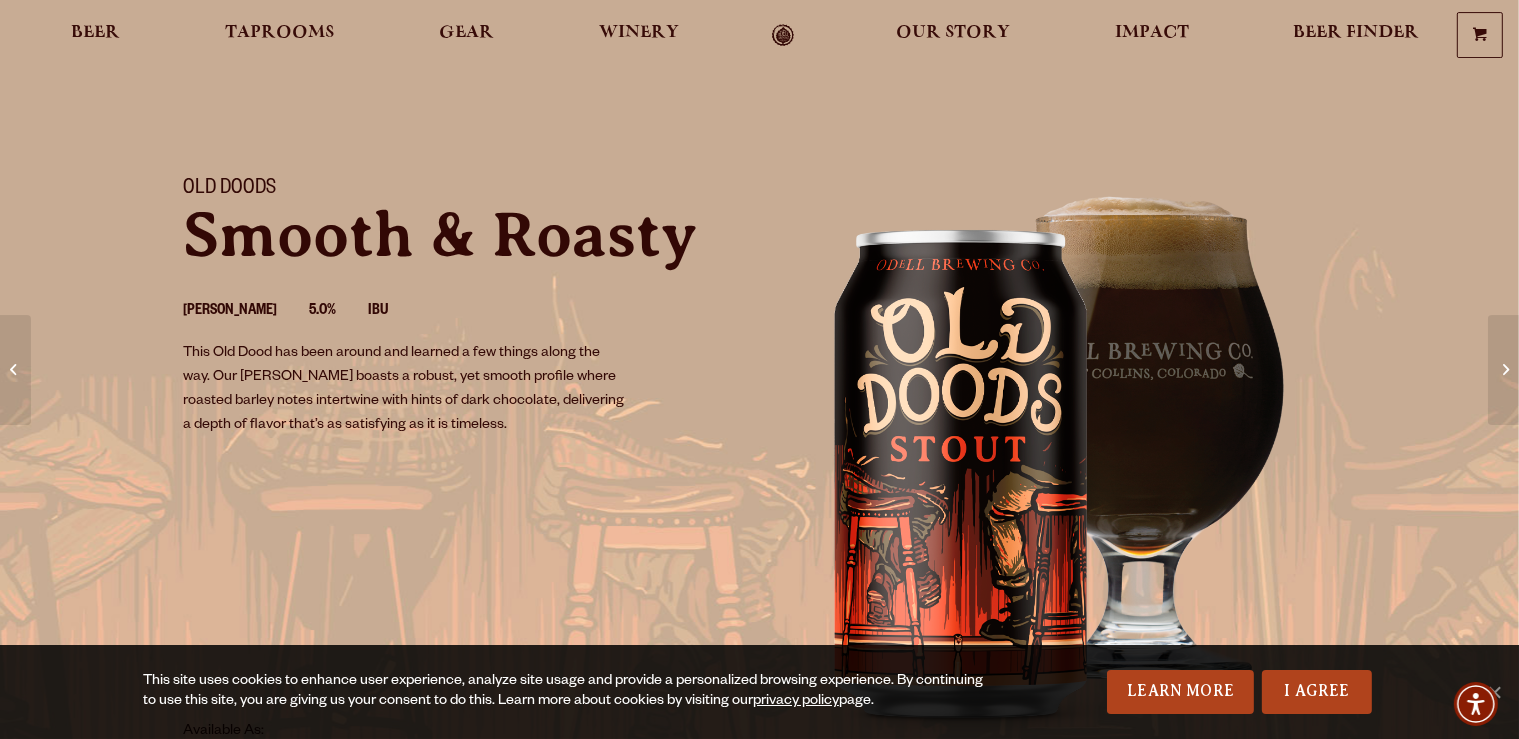 scroll, scrollTop: 36, scrollLeft: 0, axis: vertical 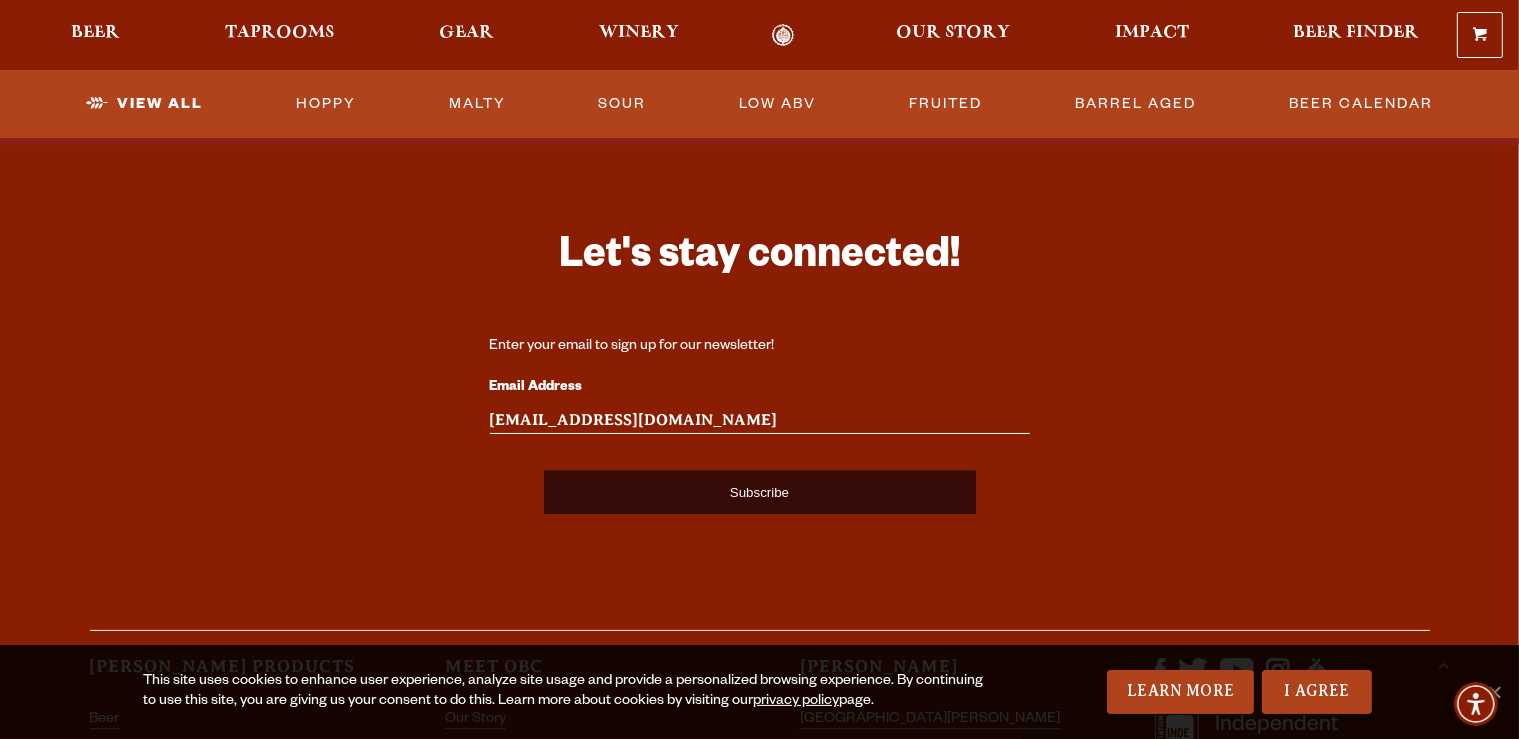 click on "Subscribe" at bounding box center [760, 492] 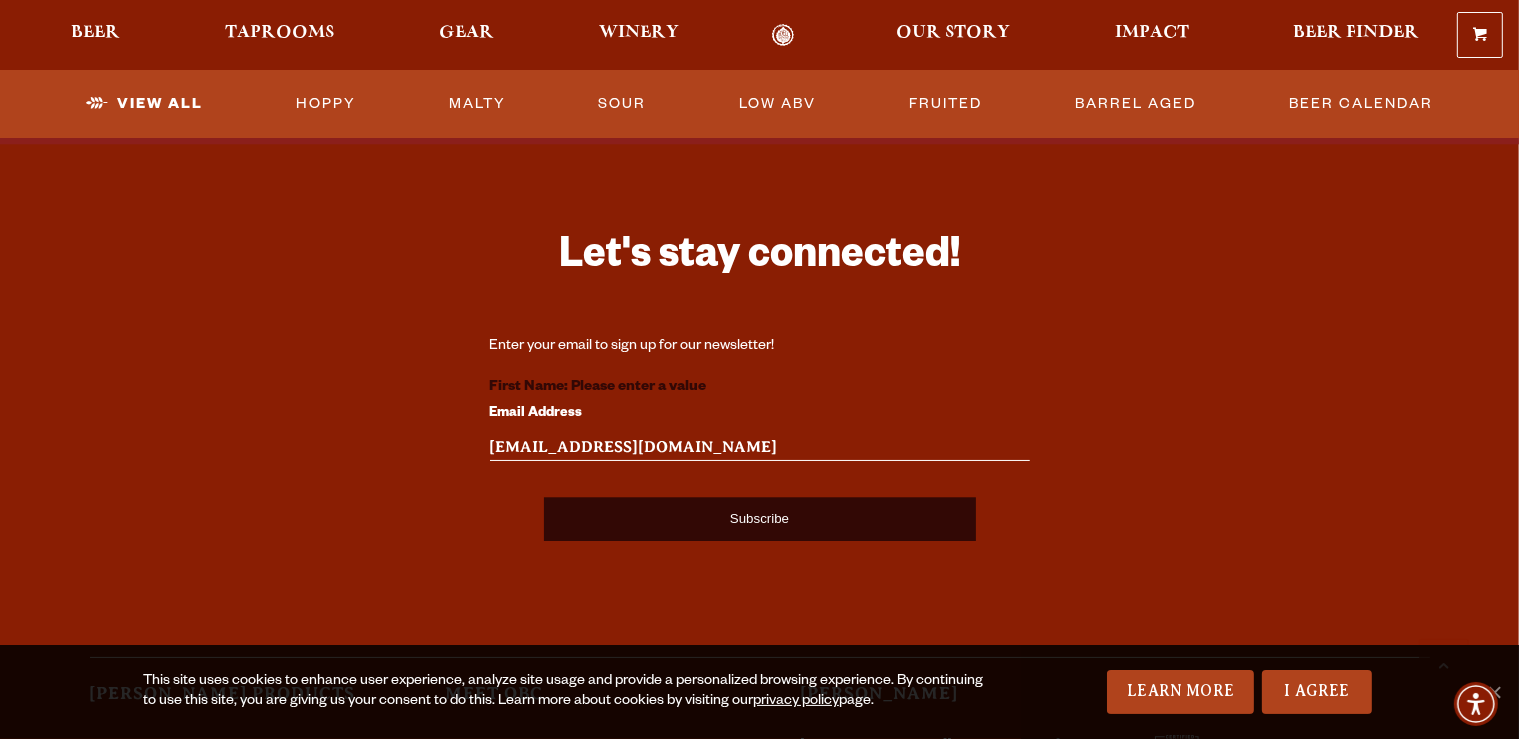 click on "First Name: Please enter a value" at bounding box center (598, 388) 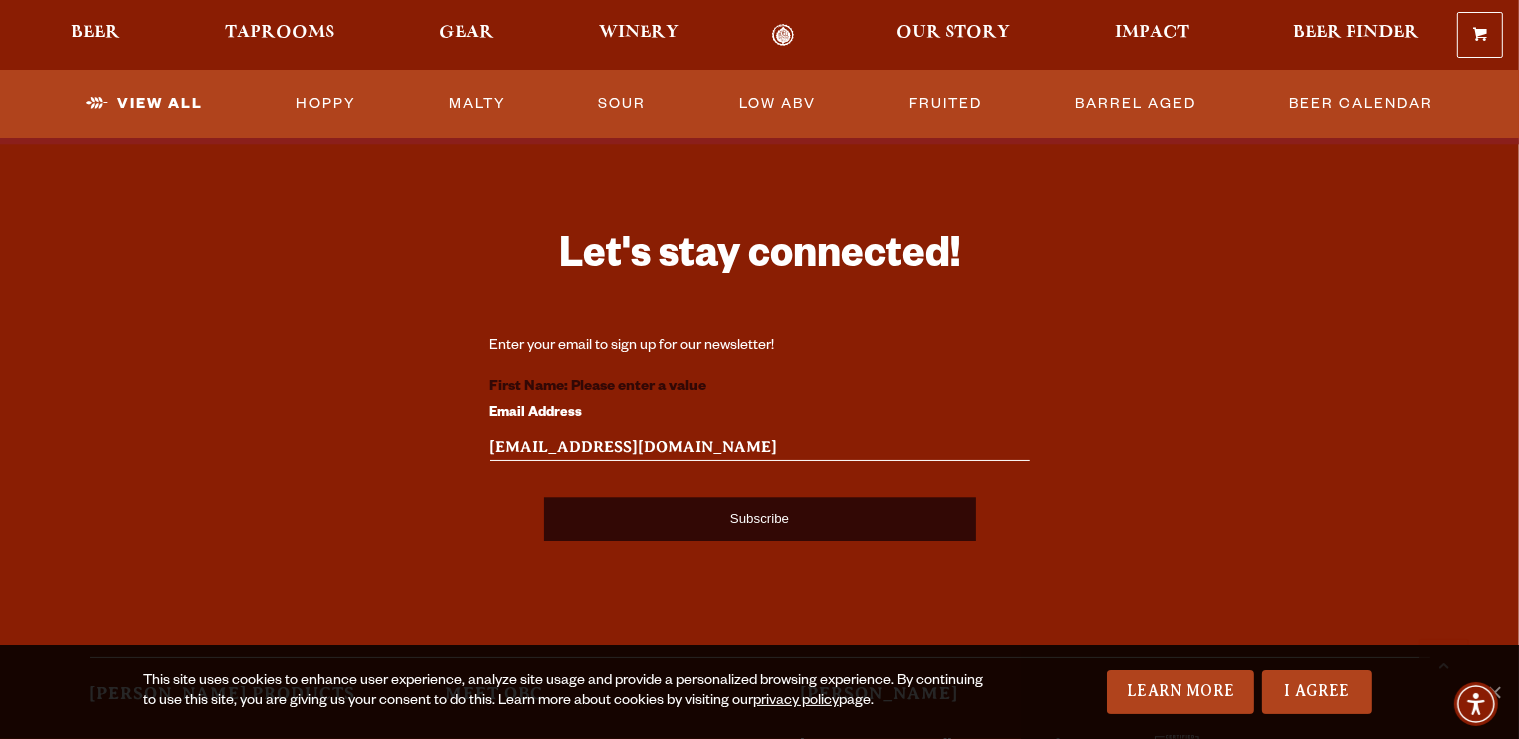 click on "0 Shopping Cart
No products in the cart.
Beer
Taprooms
Gear
Winery
Our Story
Impact
Beer Finder
Menu
Menu" at bounding box center (759, 35) 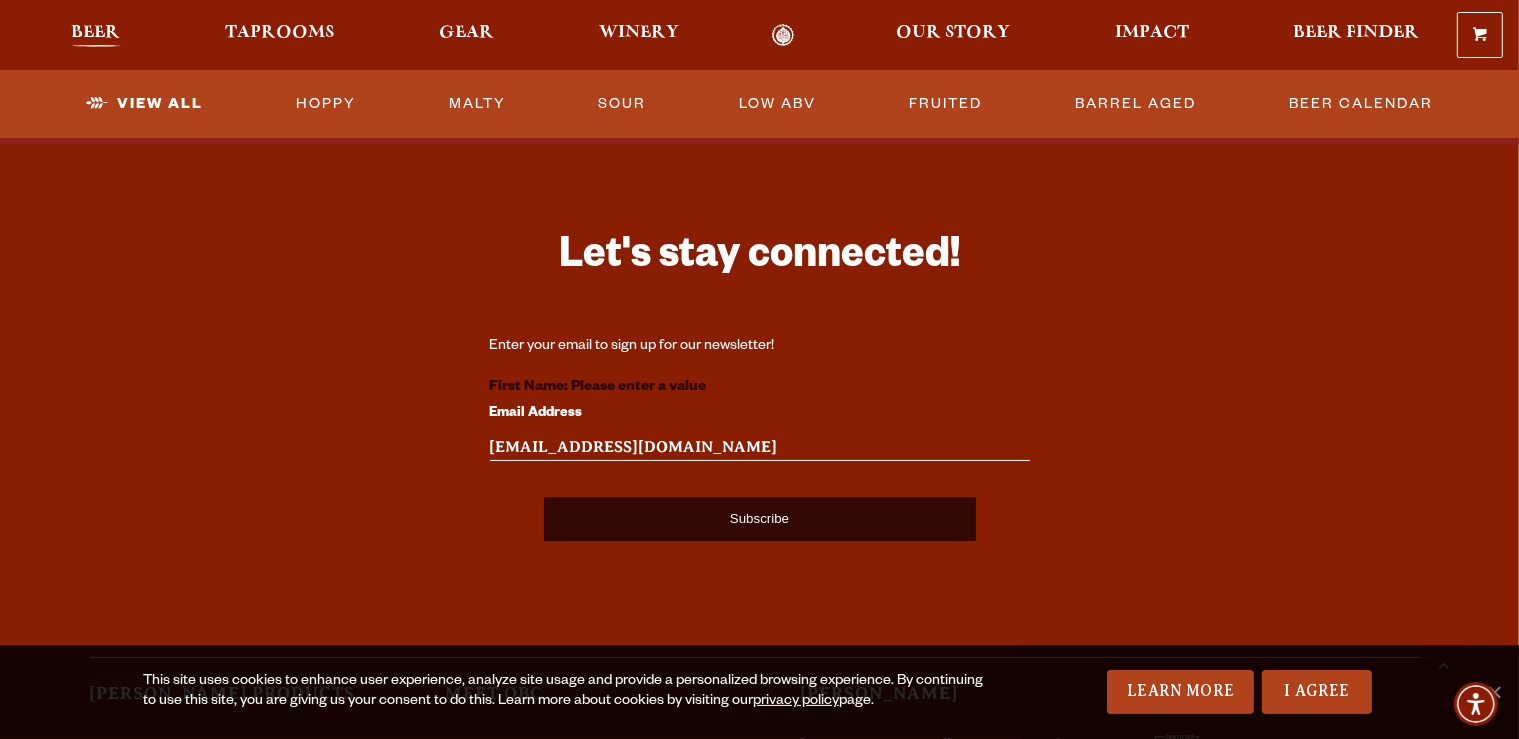 click on "Beer" at bounding box center (96, 33) 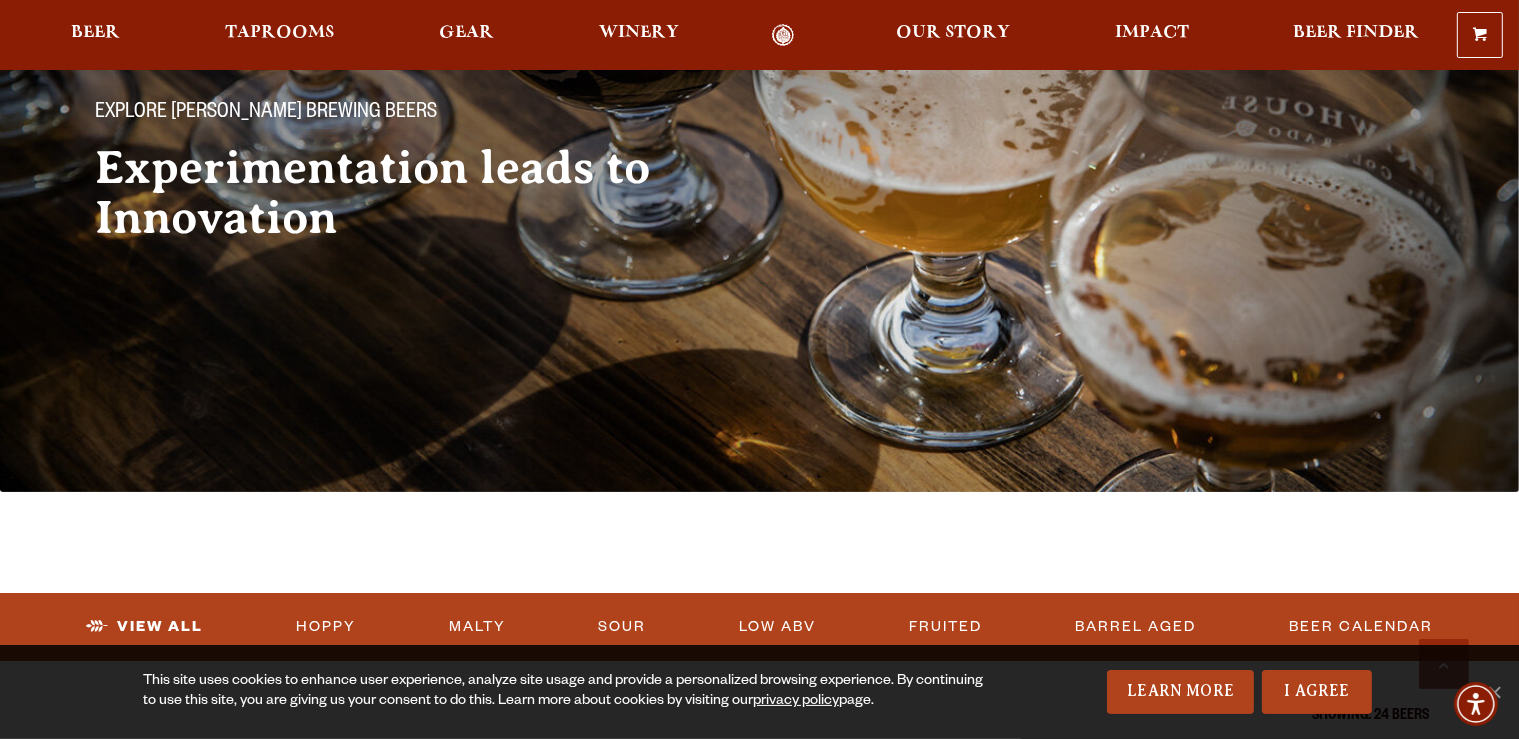scroll, scrollTop: 0, scrollLeft: 0, axis: both 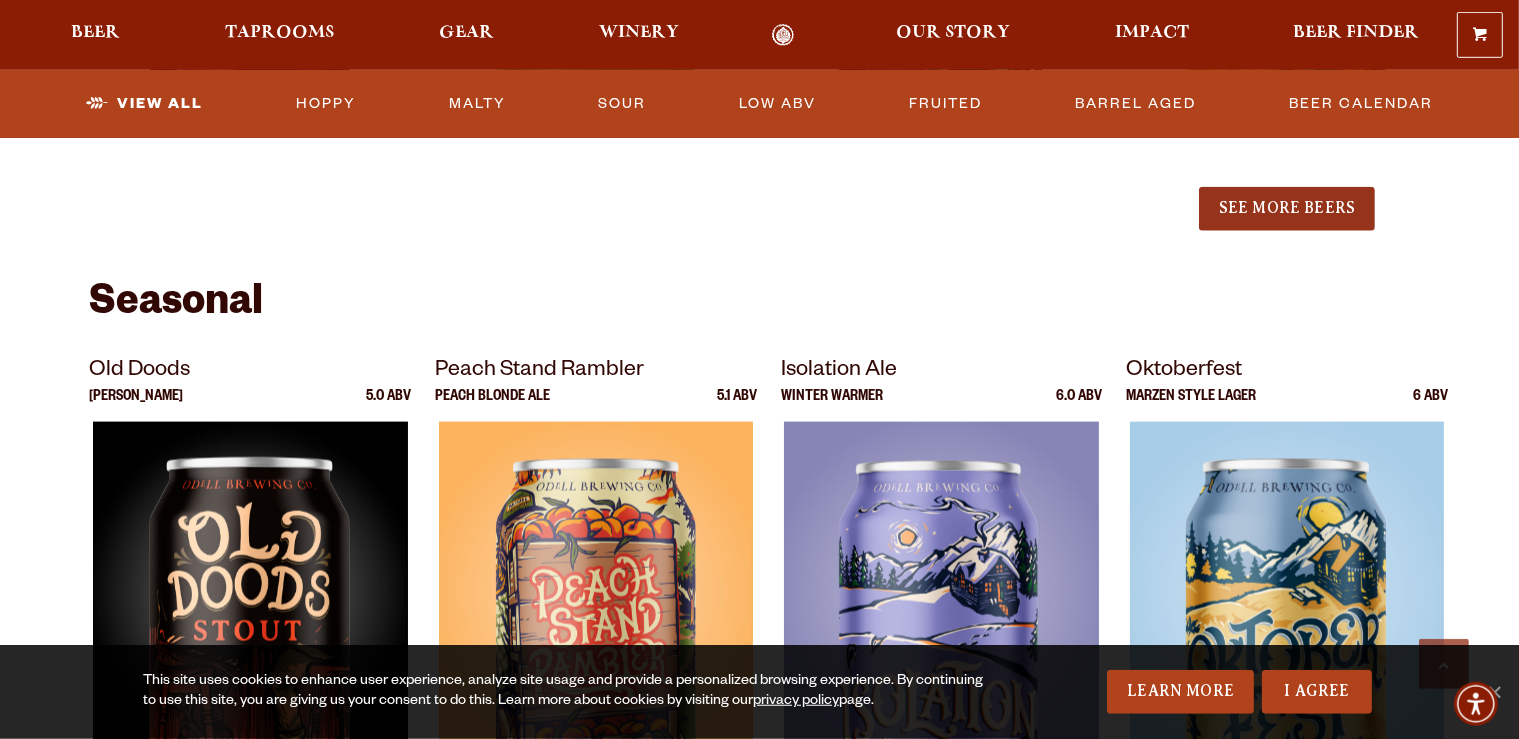 click on "See More Beers" at bounding box center (1287, 209) 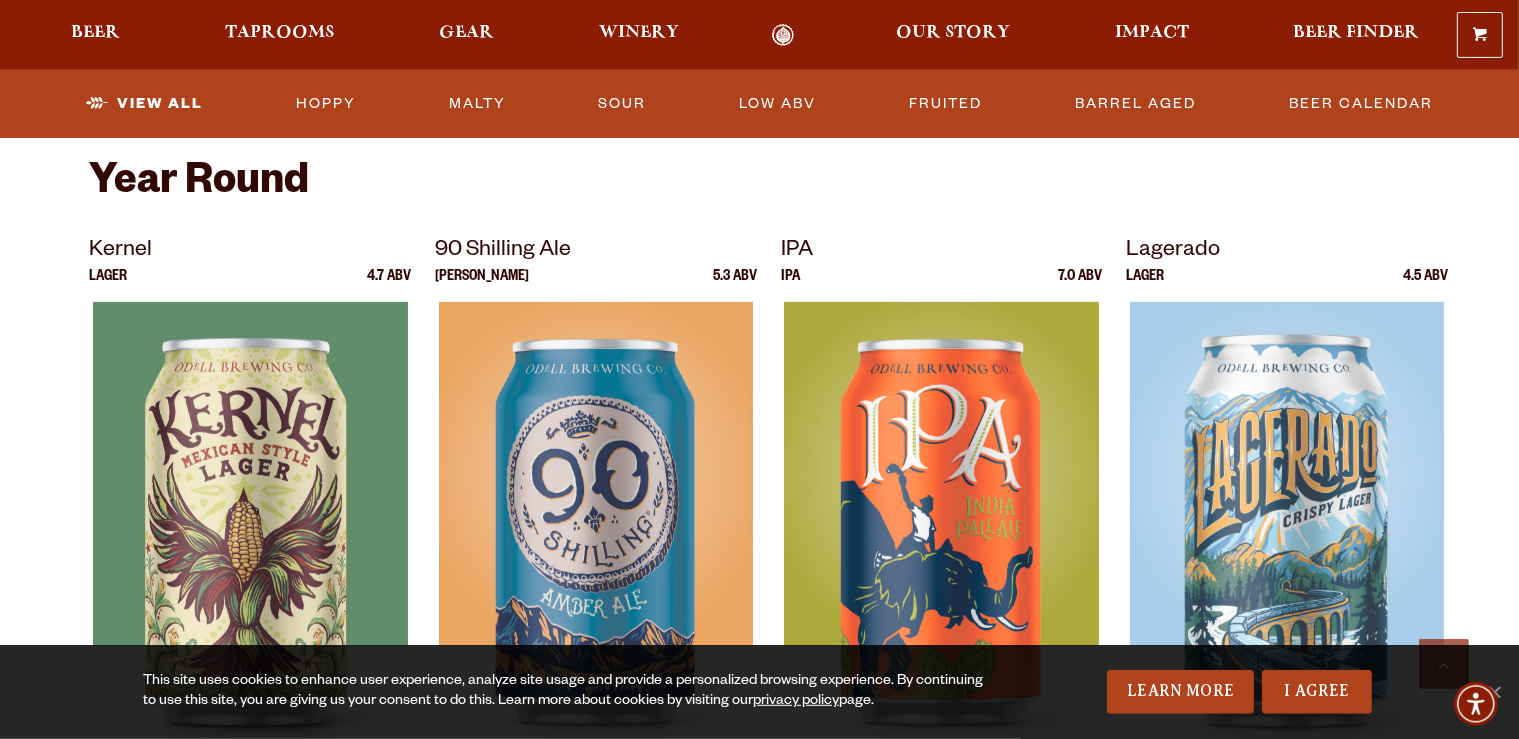 scroll, scrollTop: 748, scrollLeft: 0, axis: vertical 